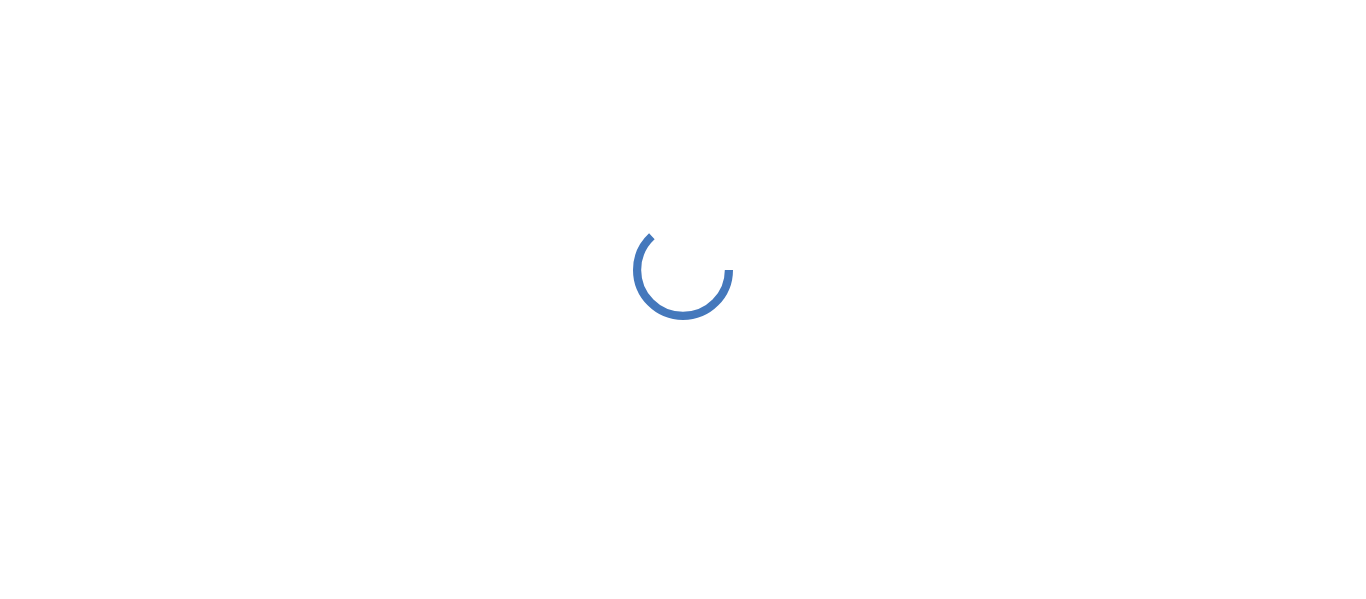 scroll, scrollTop: 0, scrollLeft: 0, axis: both 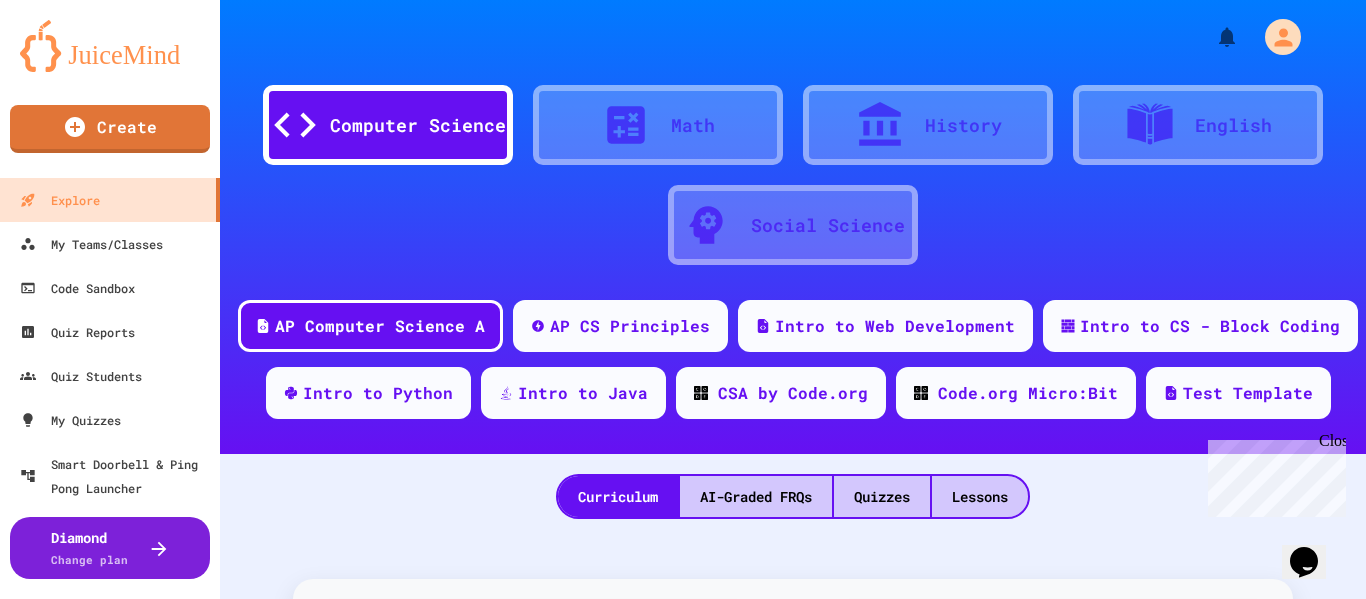 click on "Math" at bounding box center [658, 125] 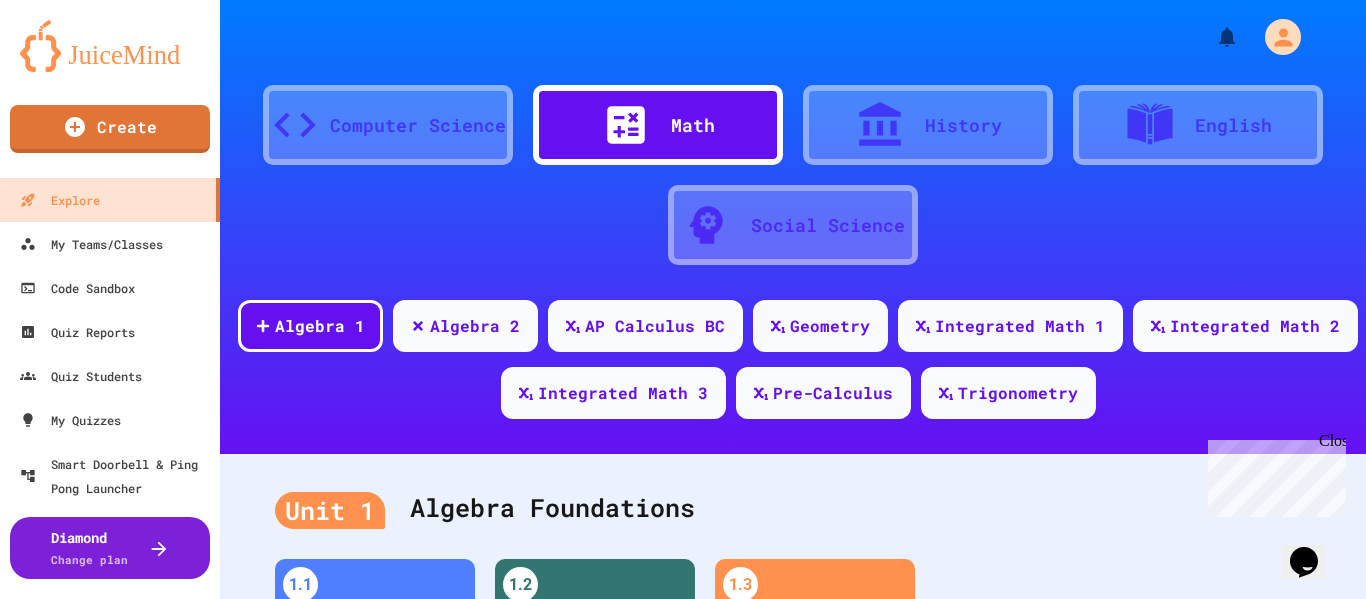 click 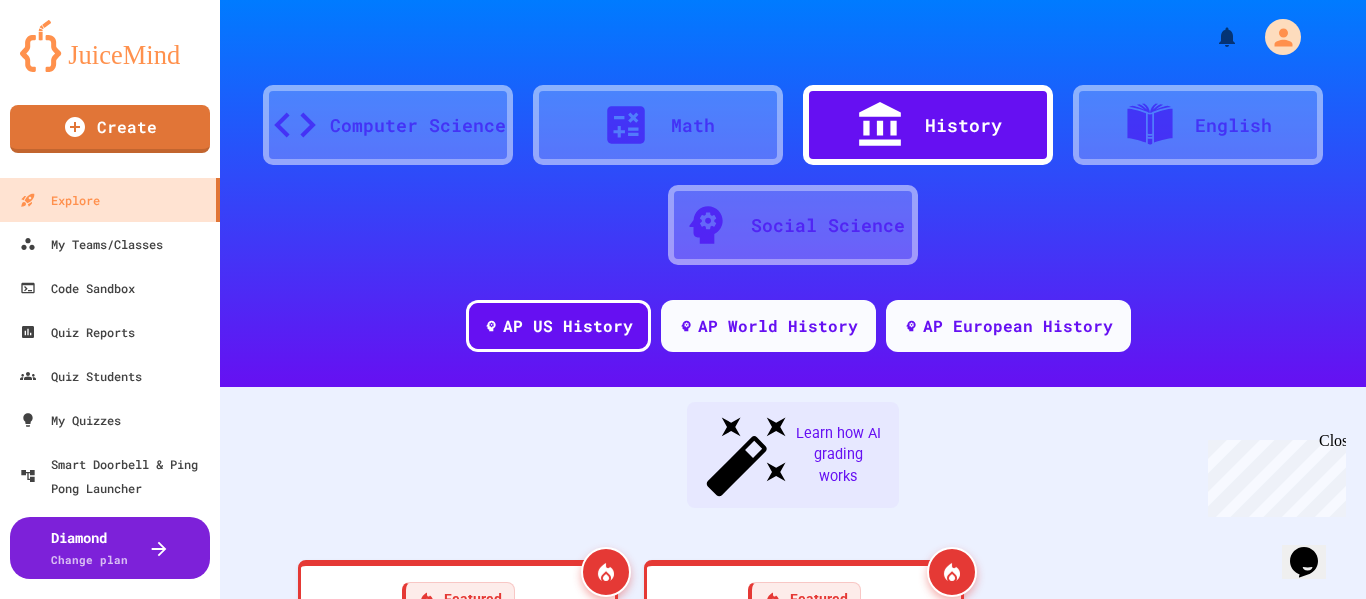 click 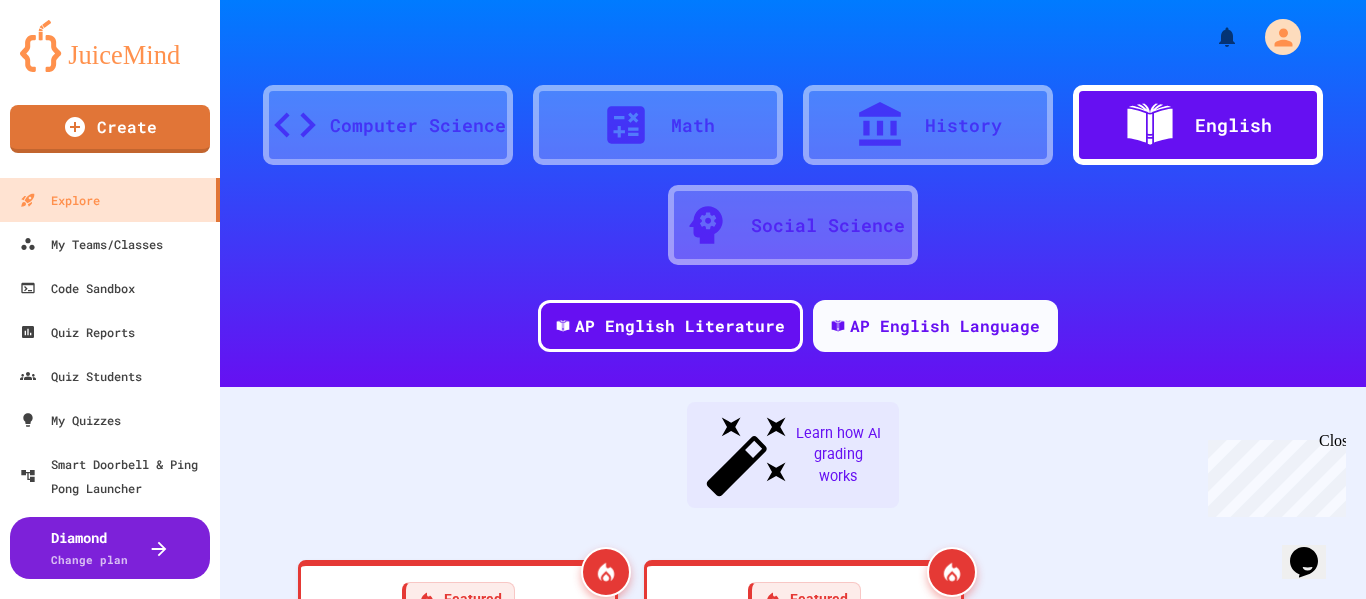 click on "Social Science" at bounding box center (793, 225) 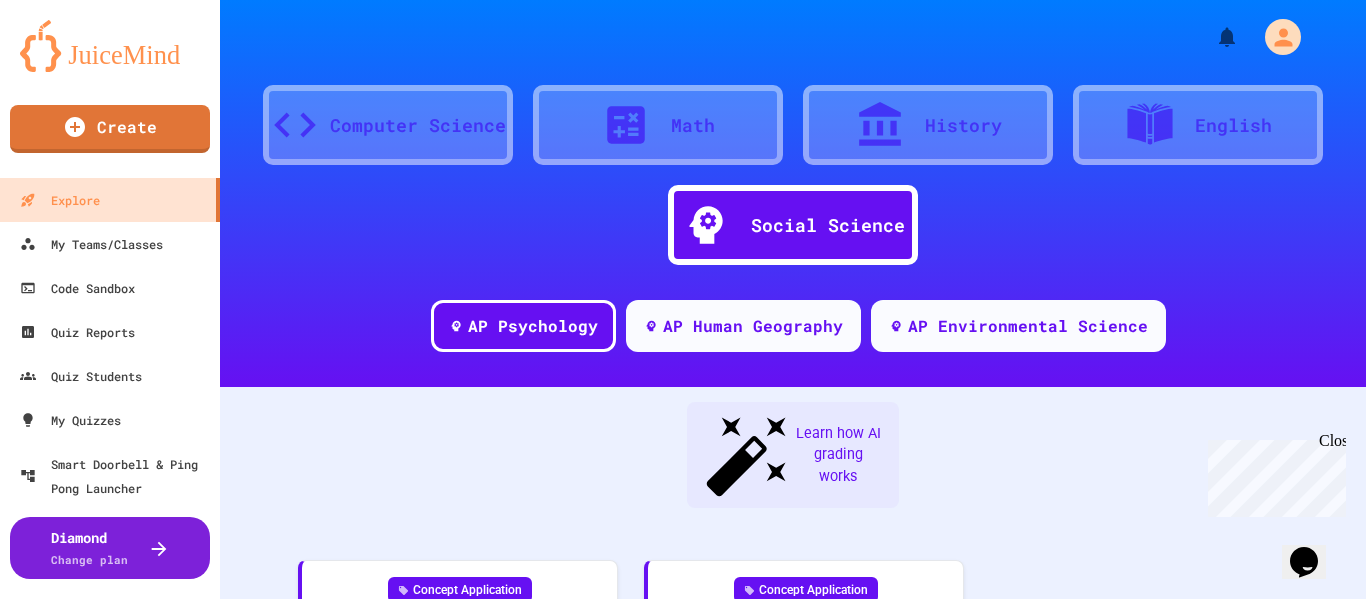 click on "History" at bounding box center [963, 125] 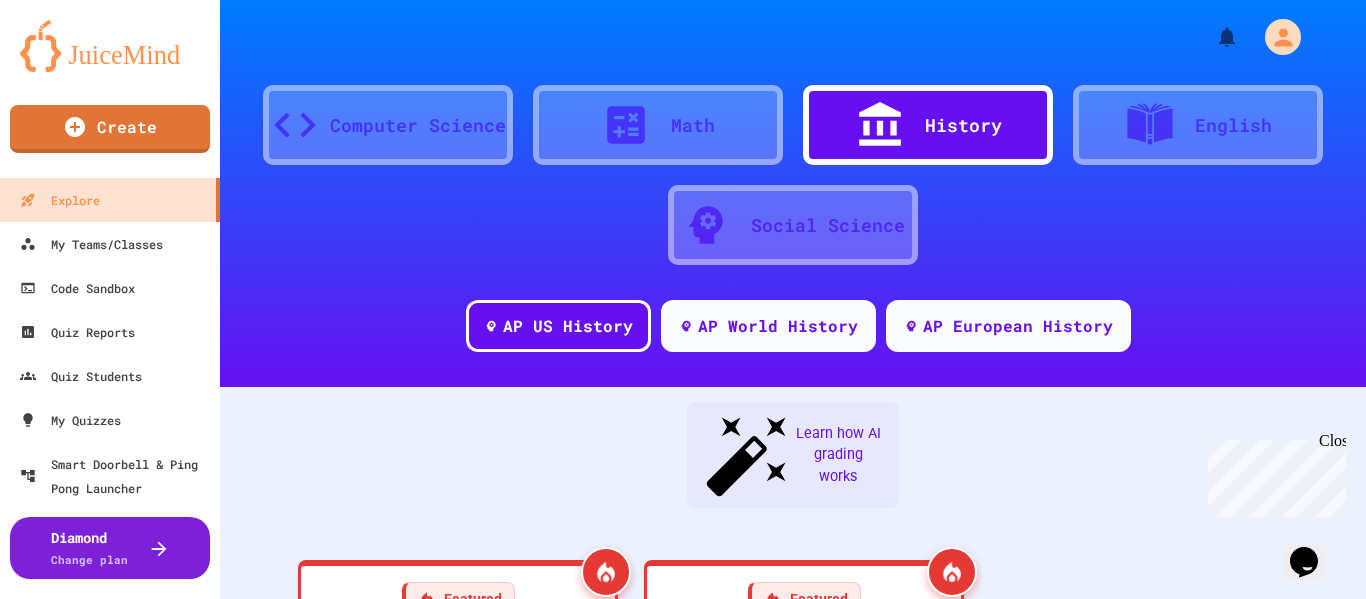 click on "Math" at bounding box center [693, 125] 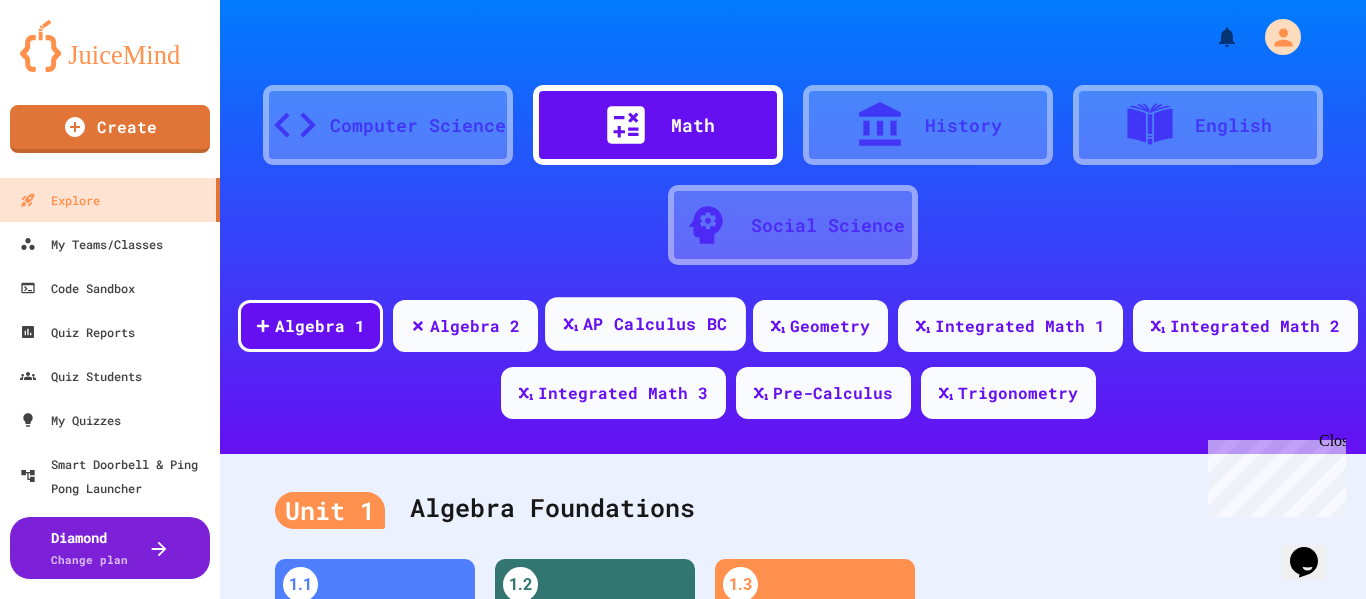 click on "AP Calculus BC" at bounding box center [655, 324] 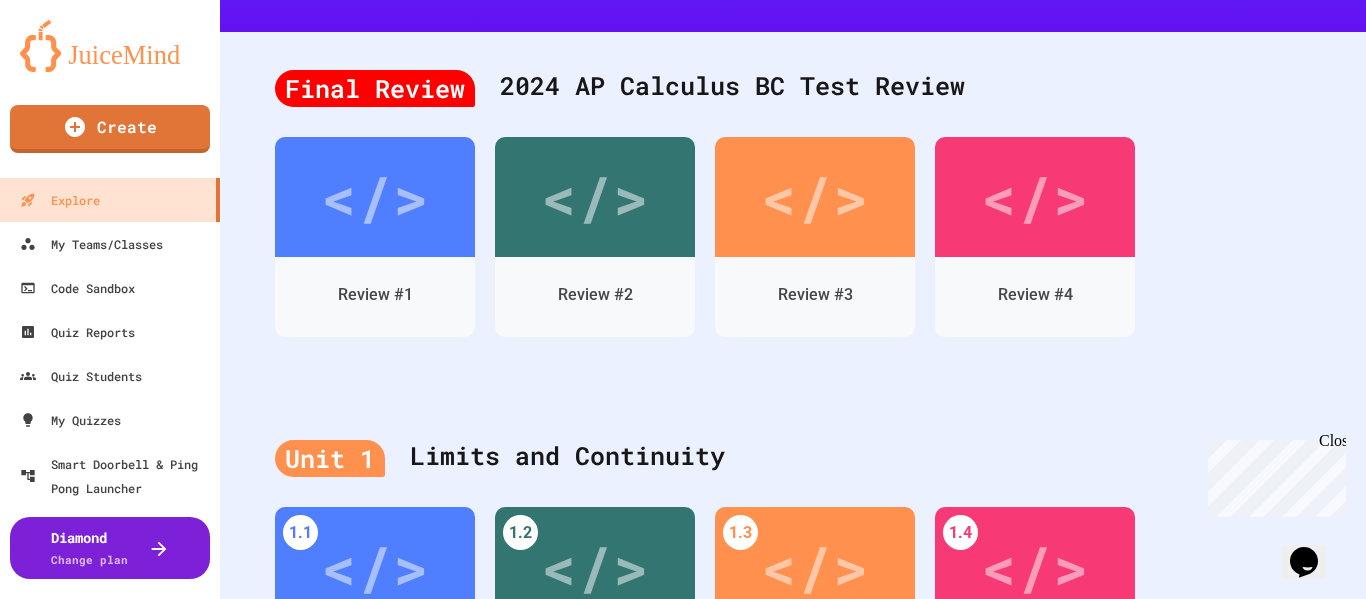 scroll, scrollTop: 0, scrollLeft: 0, axis: both 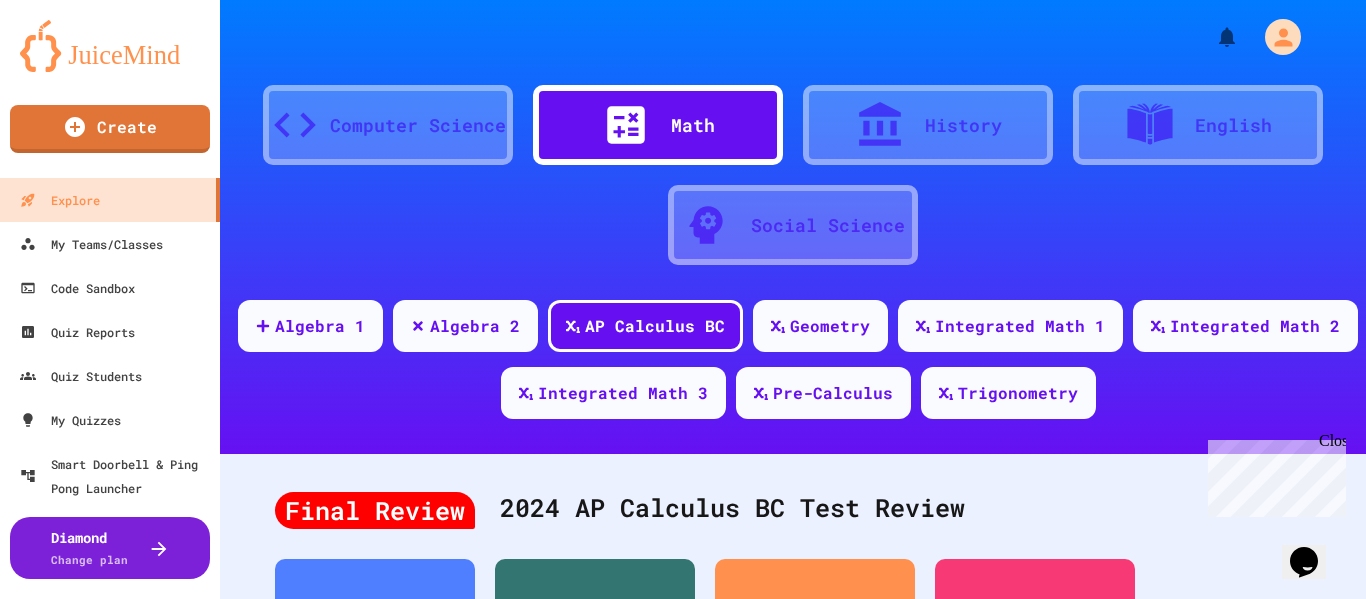 click on "Computer Science" at bounding box center (418, 125) 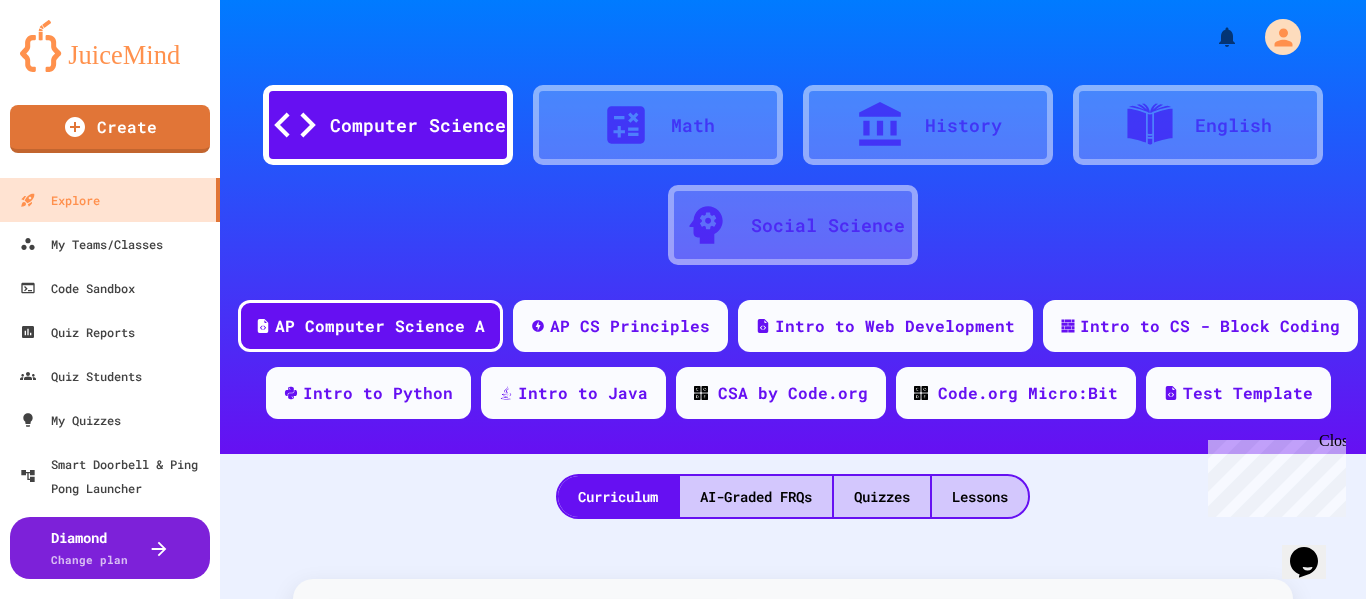 click on "Math" at bounding box center (658, 125) 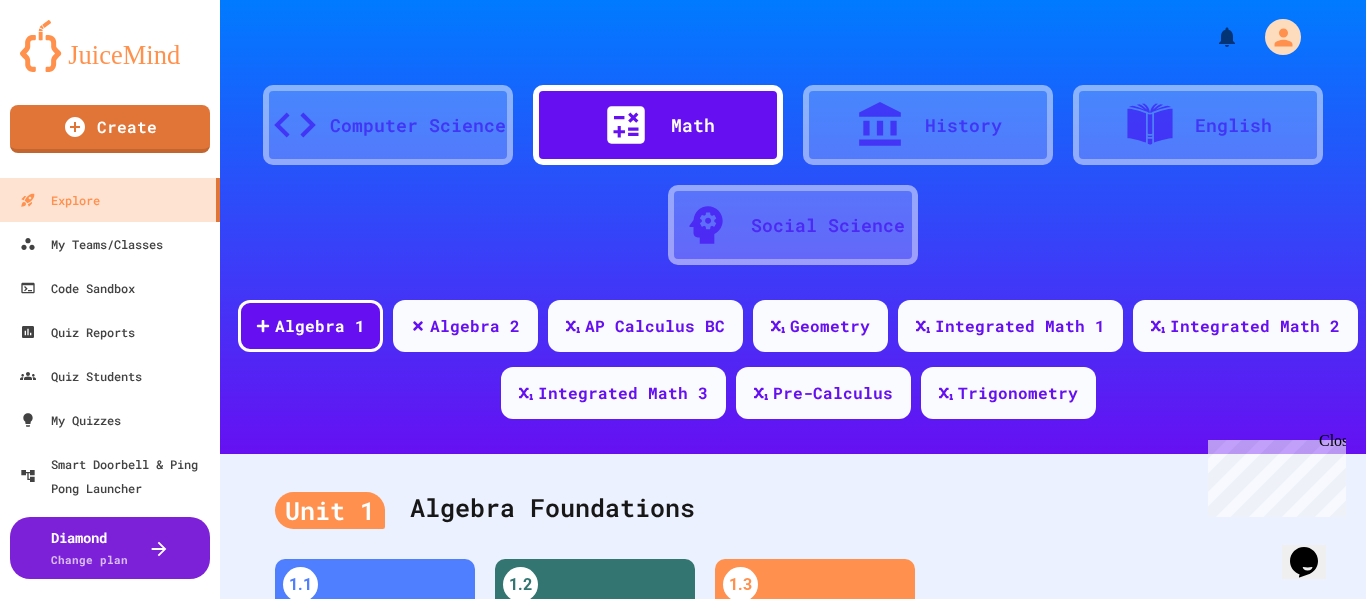 click on "Computer Science" at bounding box center [418, 125] 